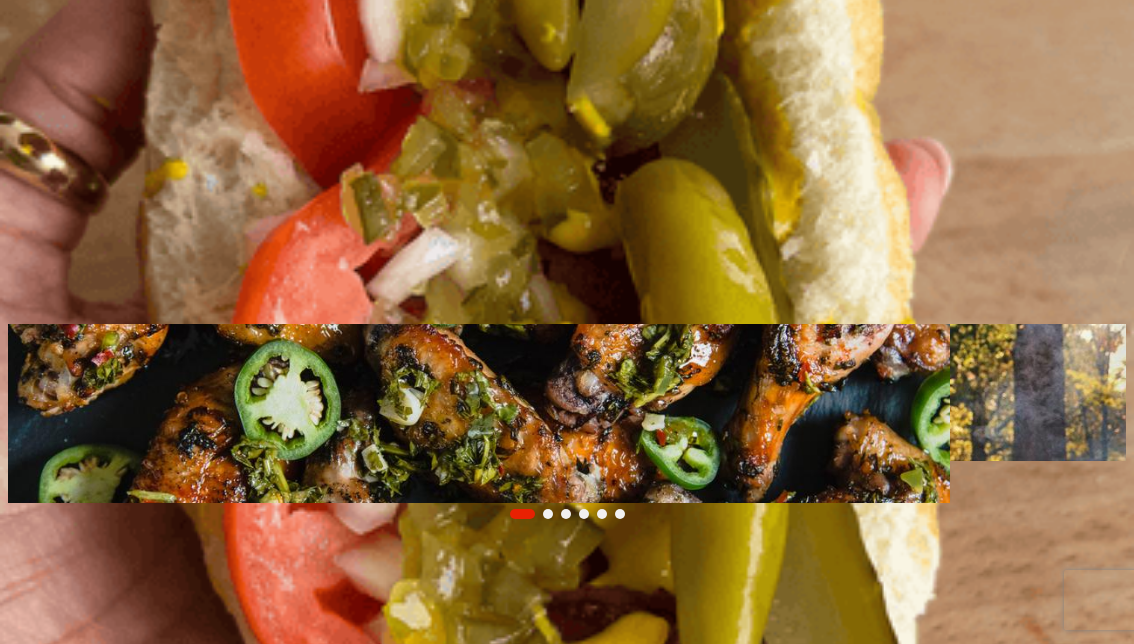 scroll, scrollTop: 0, scrollLeft: 0, axis: both 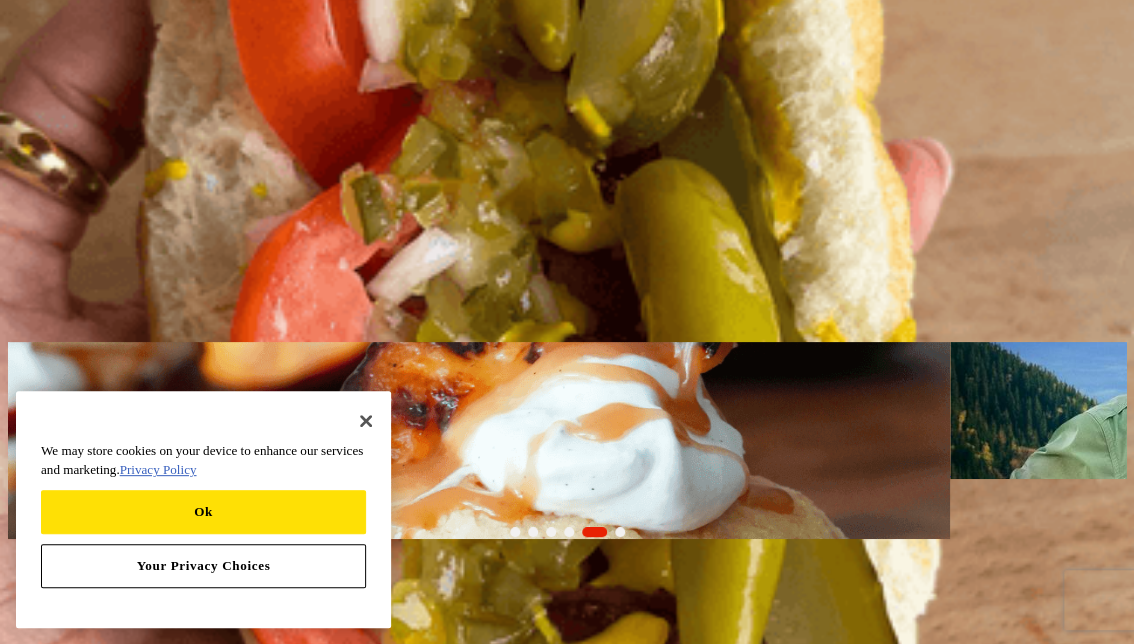 click on "Recipes" at bounding box center [33, 236] 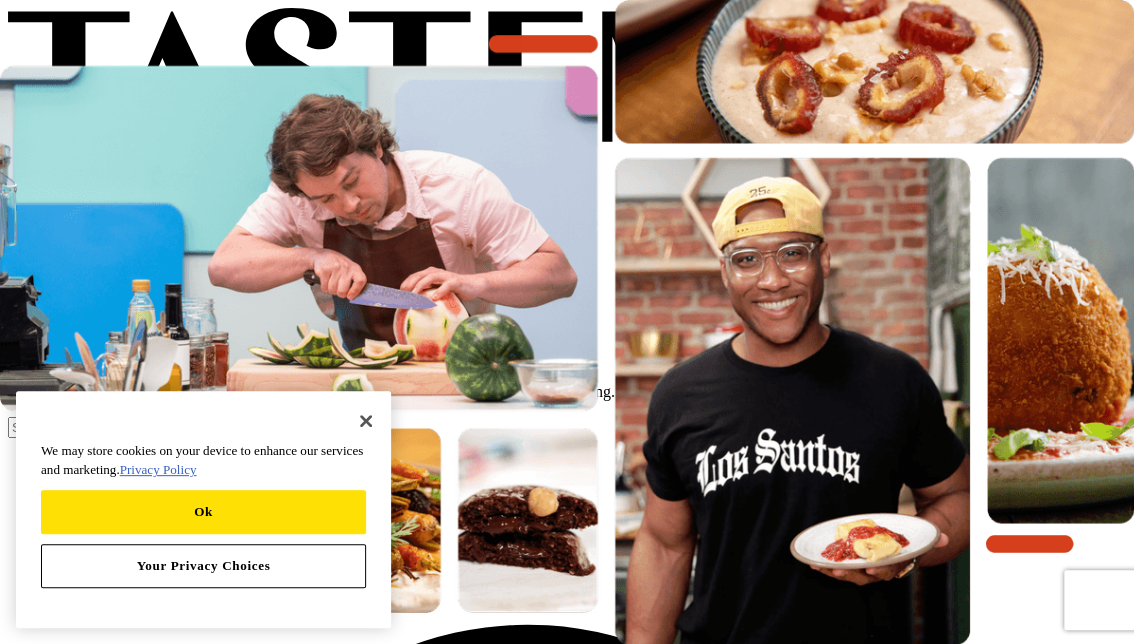 click at bounding box center (96, 427) 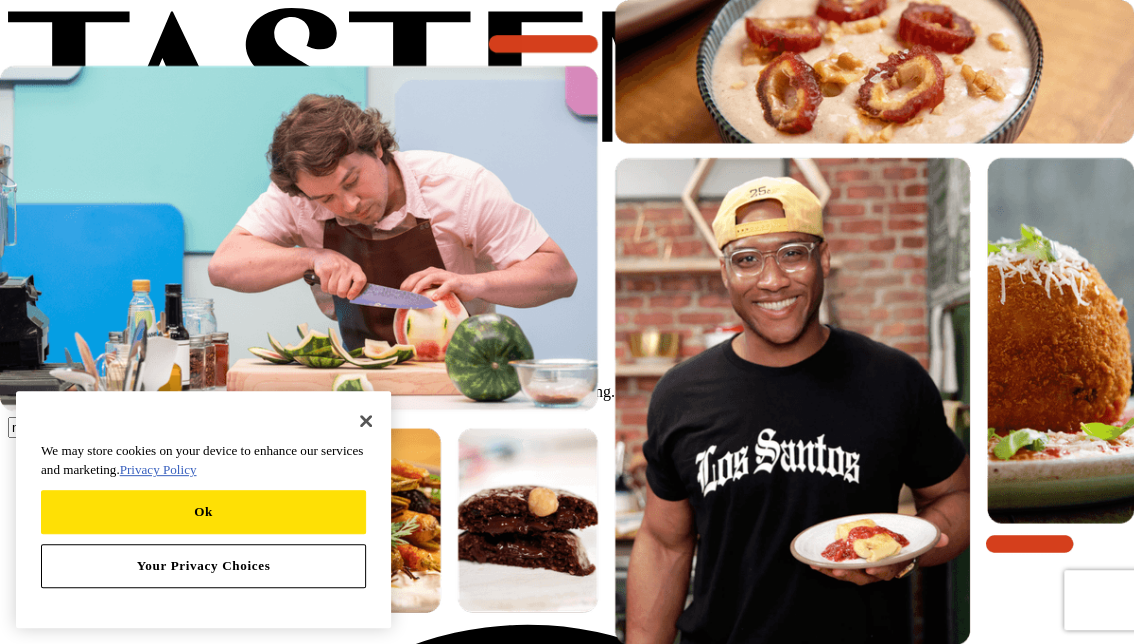type on "mini strawberry rhubarb pie" 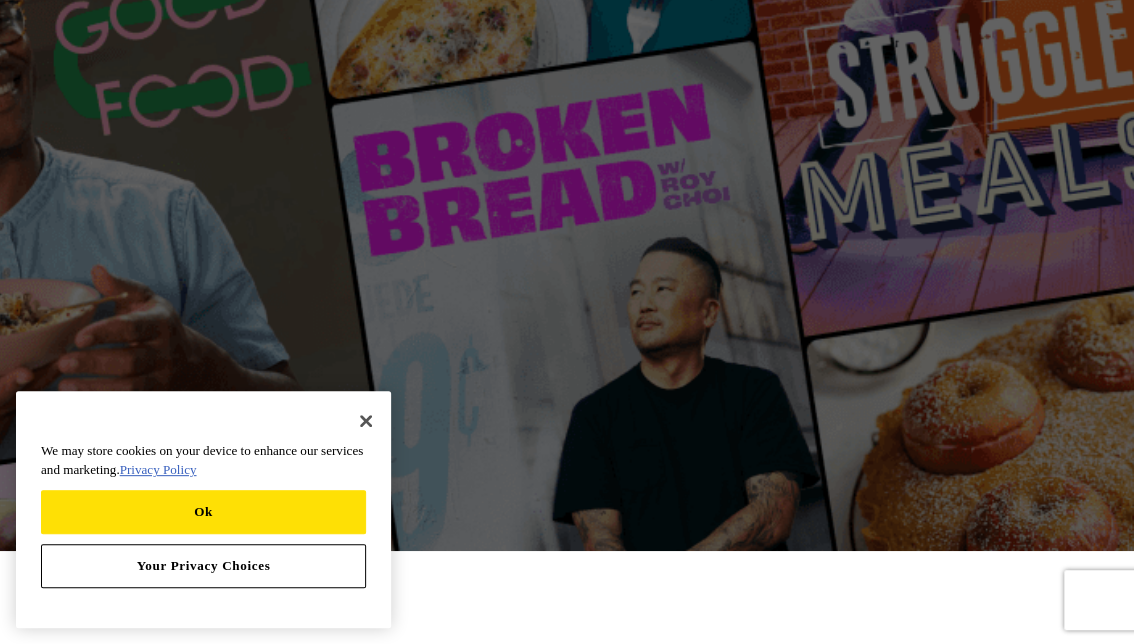scroll, scrollTop: 80, scrollLeft: 0, axis: vertical 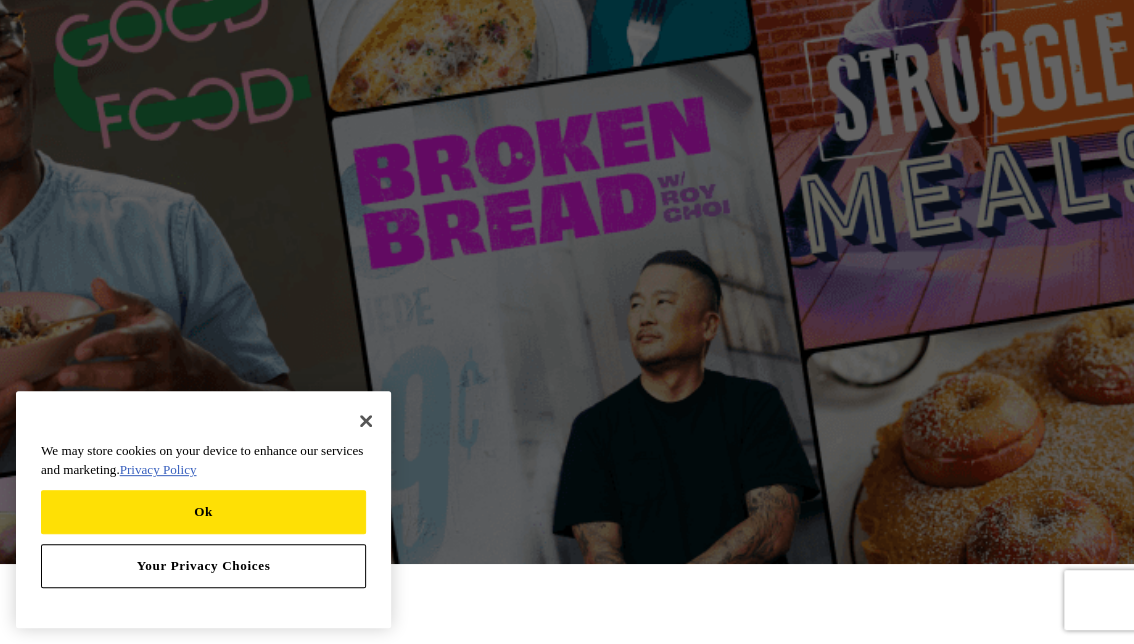click on "Mini Strawberry Rhubarb Pies" at bounding box center [146, 2036] 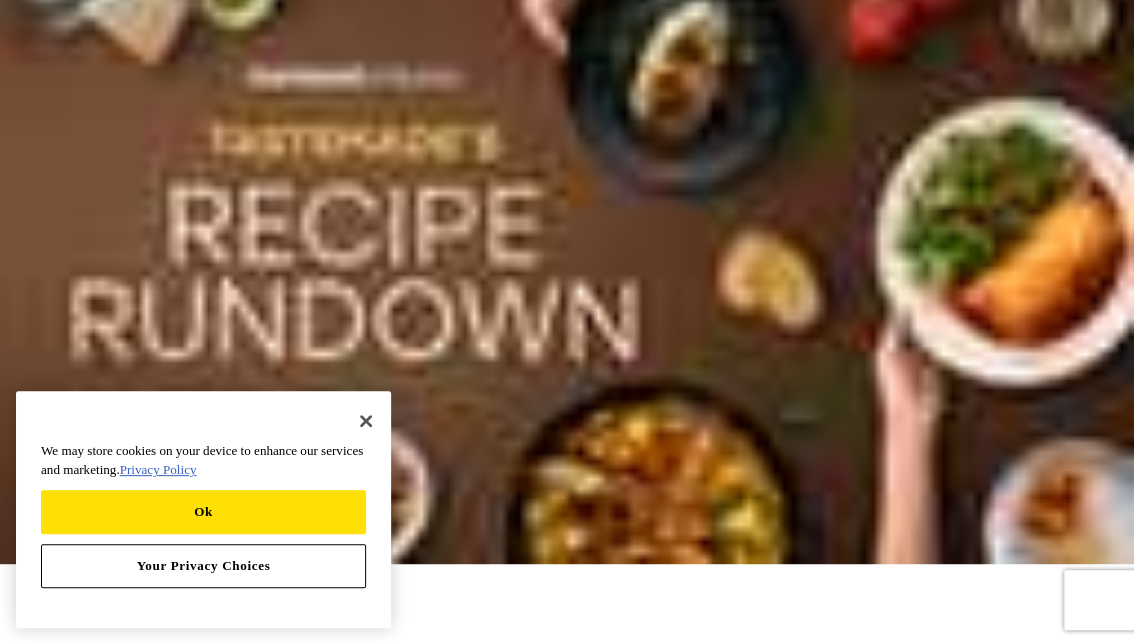 scroll, scrollTop: 0, scrollLeft: 0, axis: both 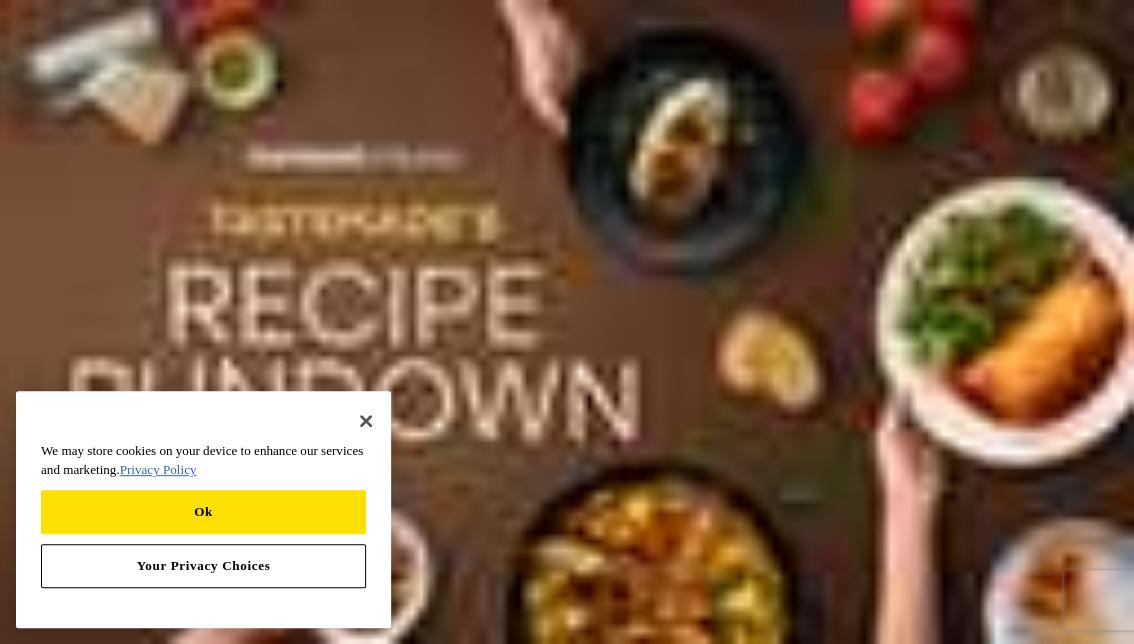 click on "Print" at bounding box center [29, 523] 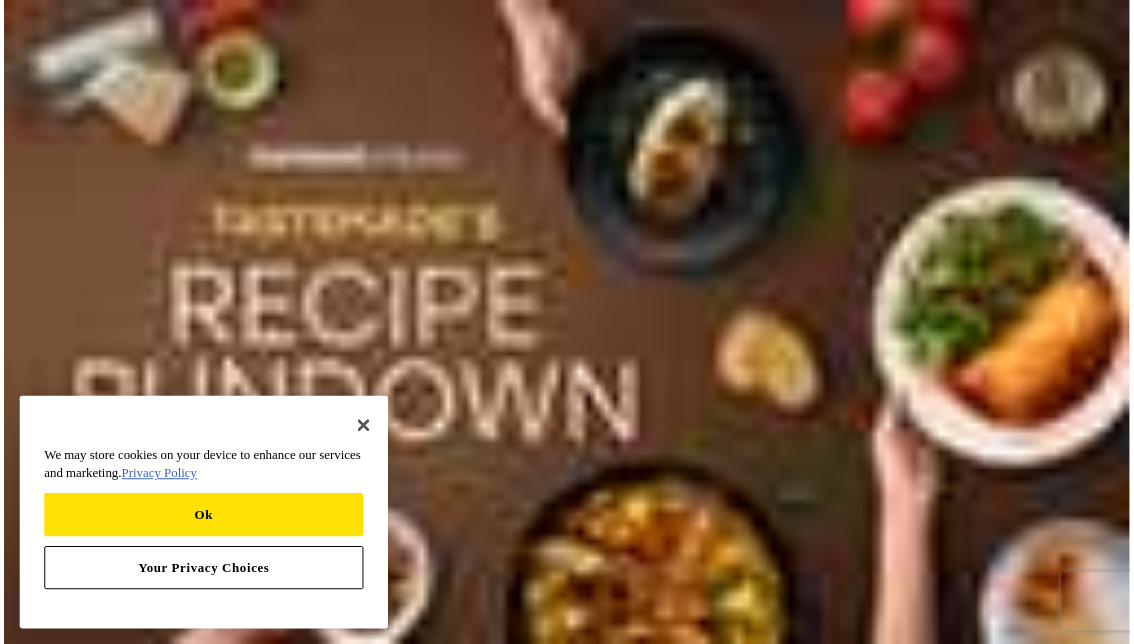 scroll, scrollTop: 0, scrollLeft: 0, axis: both 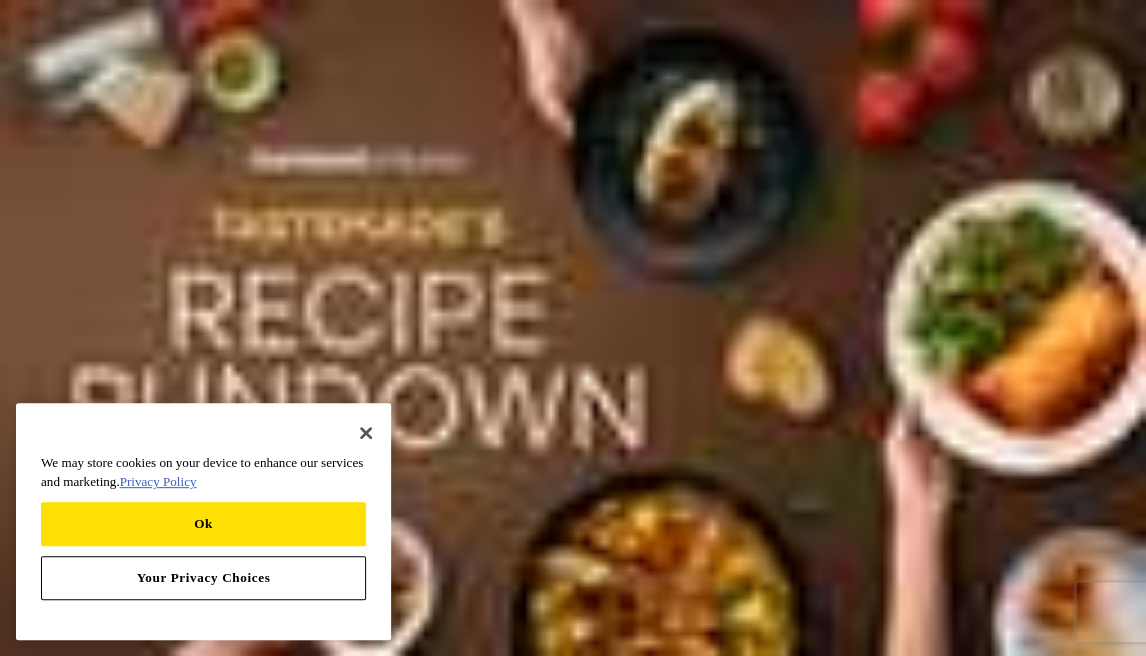 click at bounding box center [16, 16220] 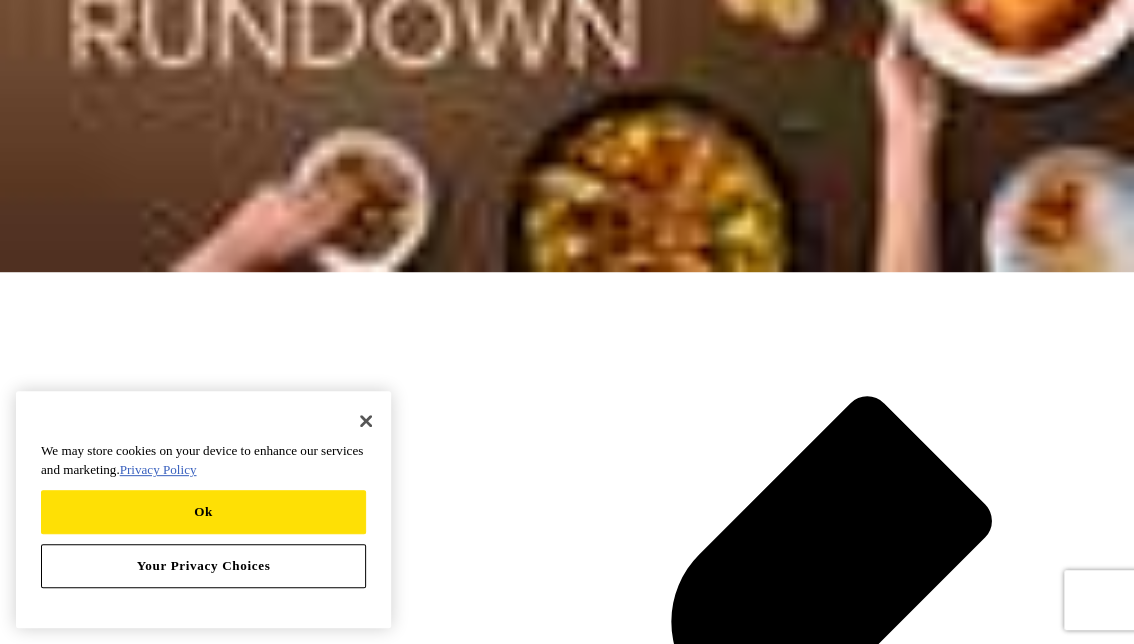 scroll, scrollTop: 400, scrollLeft: 0, axis: vertical 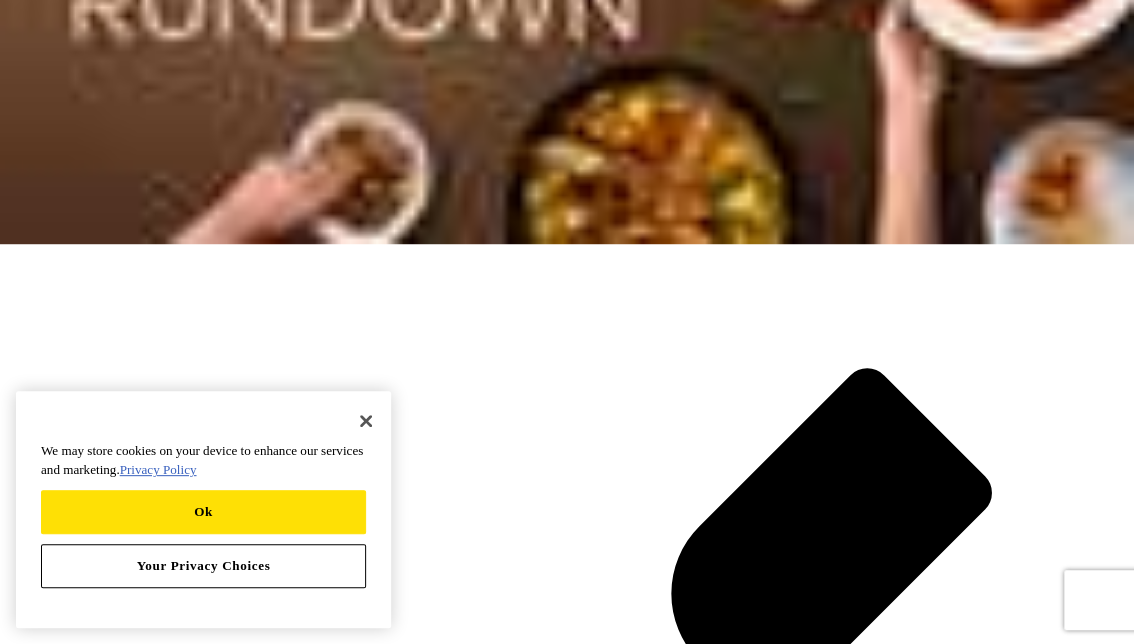 click on "Scale" at bounding box center (104, 3556) 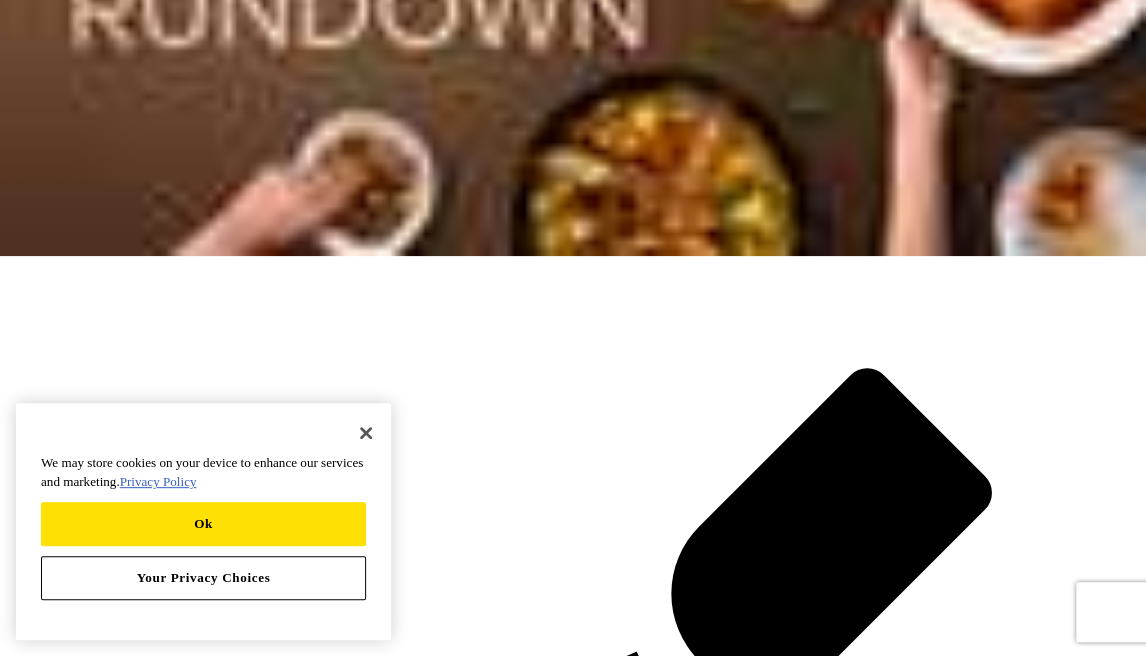 click at bounding box center (28, 15748) 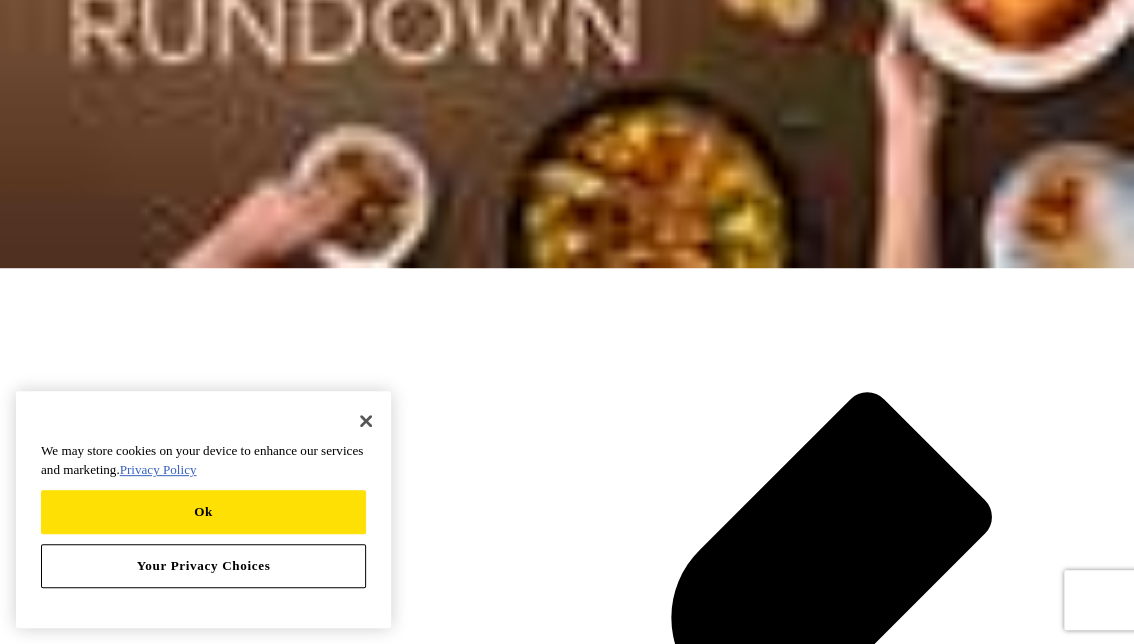 scroll, scrollTop: 320, scrollLeft: 0, axis: vertical 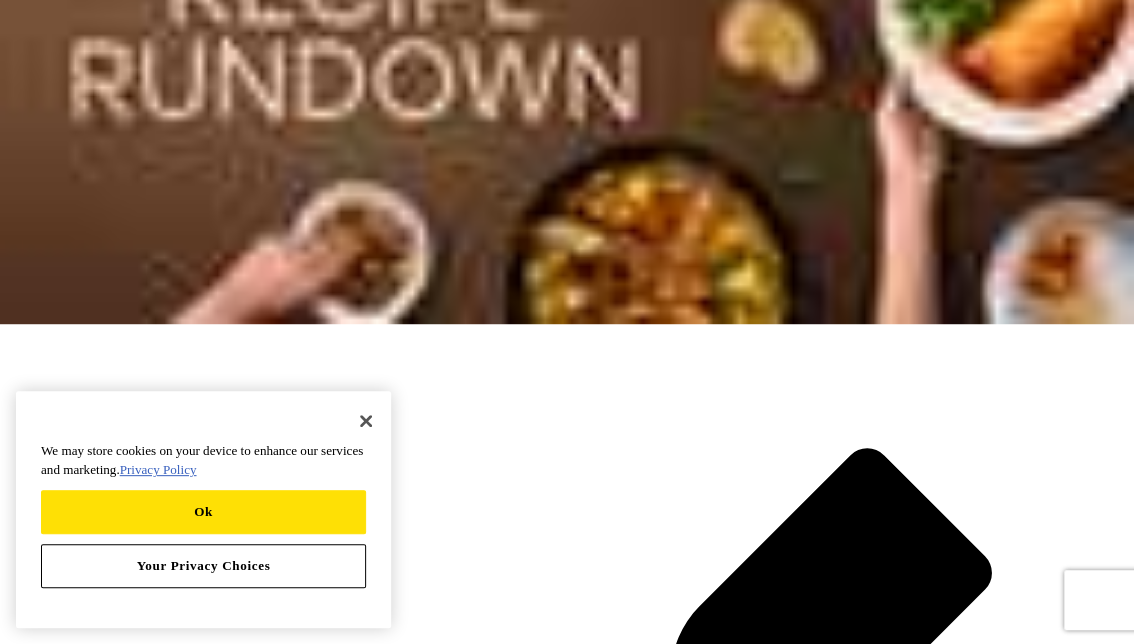 click on "Scale" at bounding box center [112, 3636] 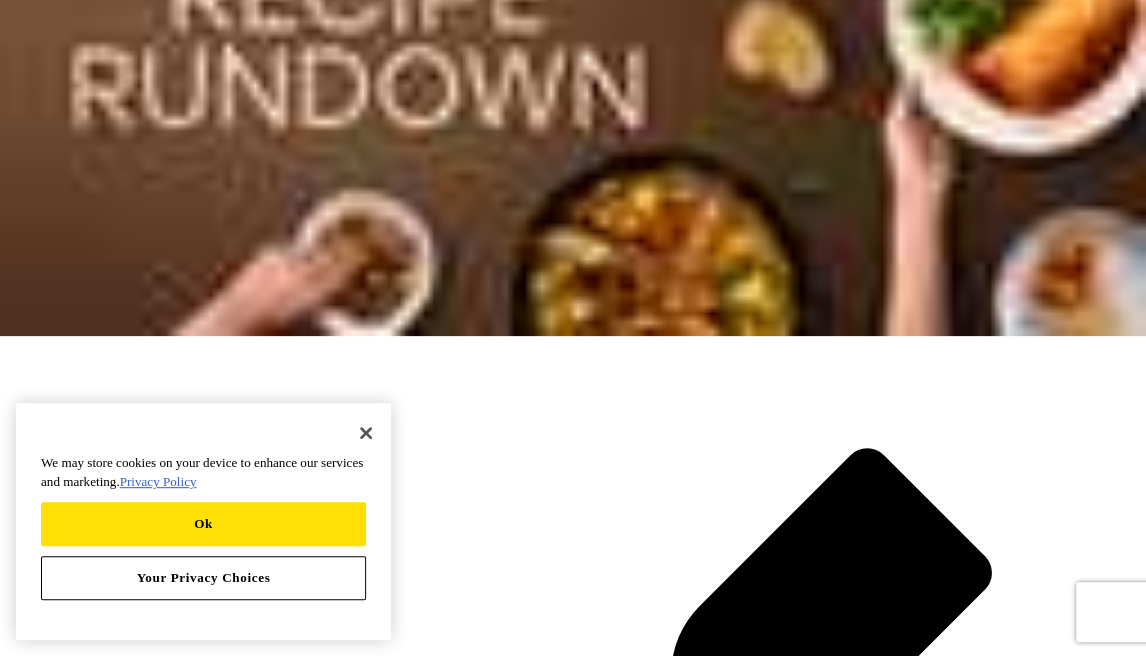 click on "Back to Default" at bounding box center [61, 15832] 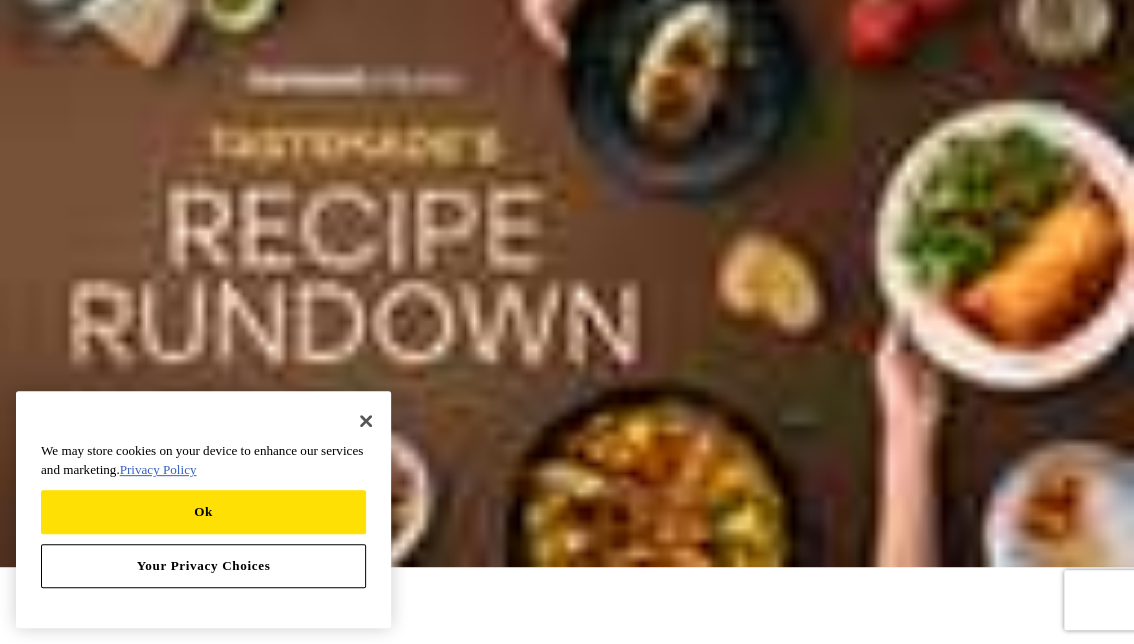 scroll, scrollTop: 0, scrollLeft: 0, axis: both 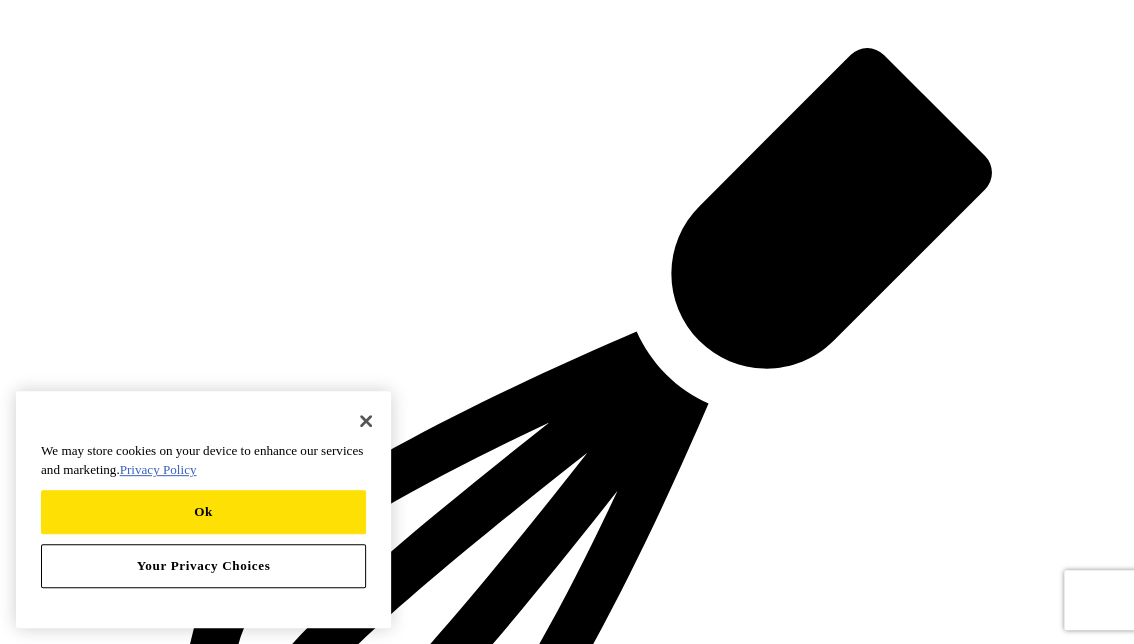 drag, startPoint x: 71, startPoint y: 200, endPoint x: 446, endPoint y: 460, distance: 456.31677 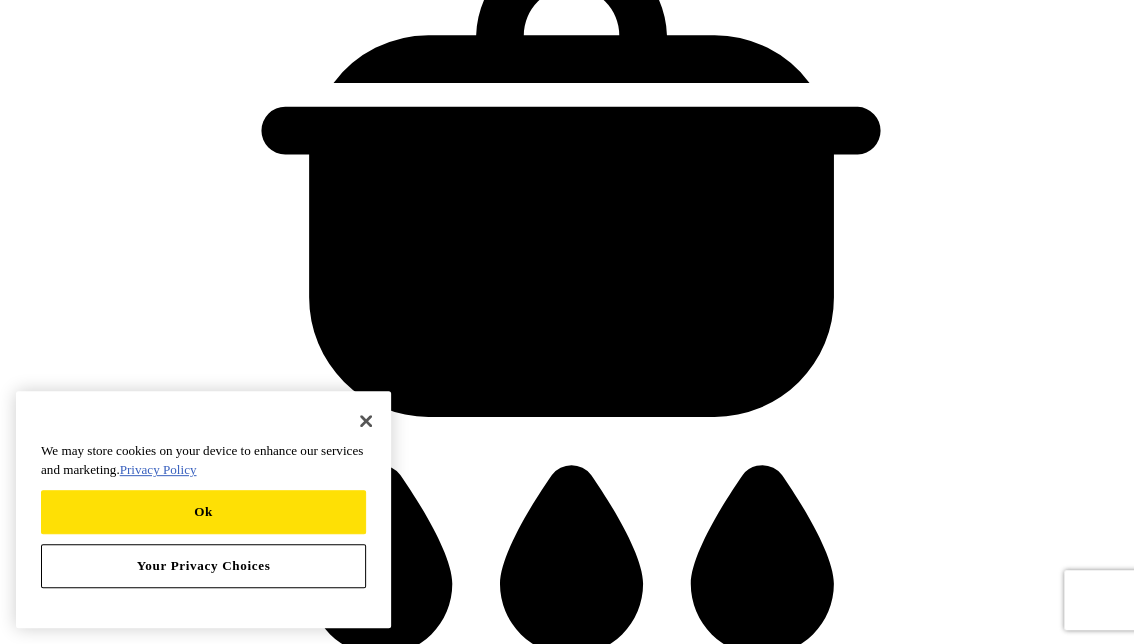 scroll, scrollTop: 2240, scrollLeft: 0, axis: vertical 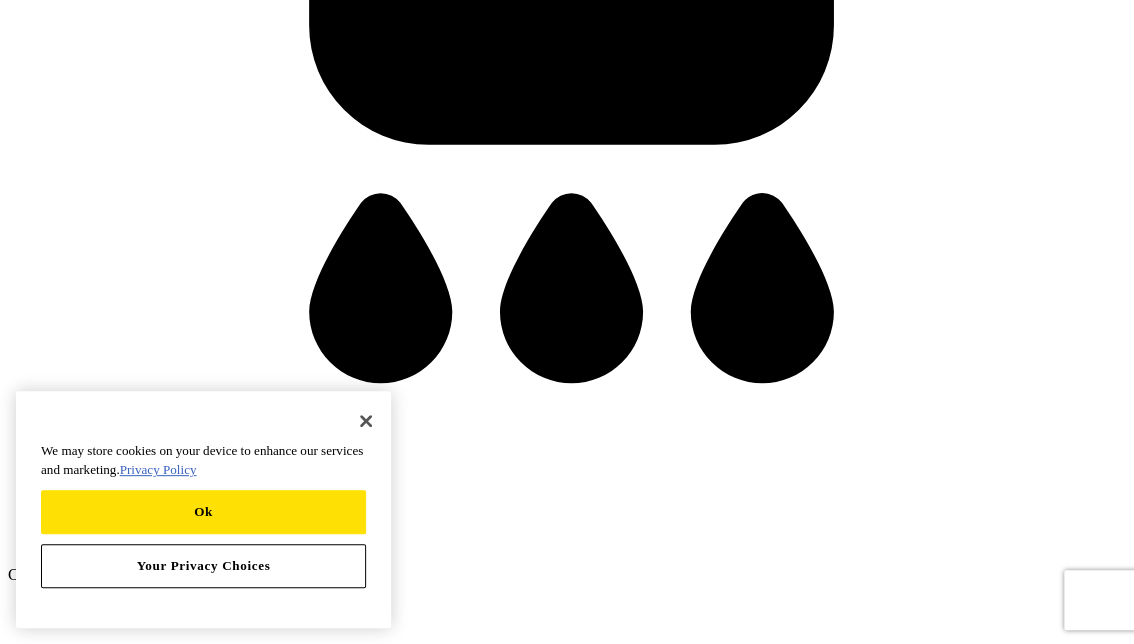 click at bounding box center (16, 11558) 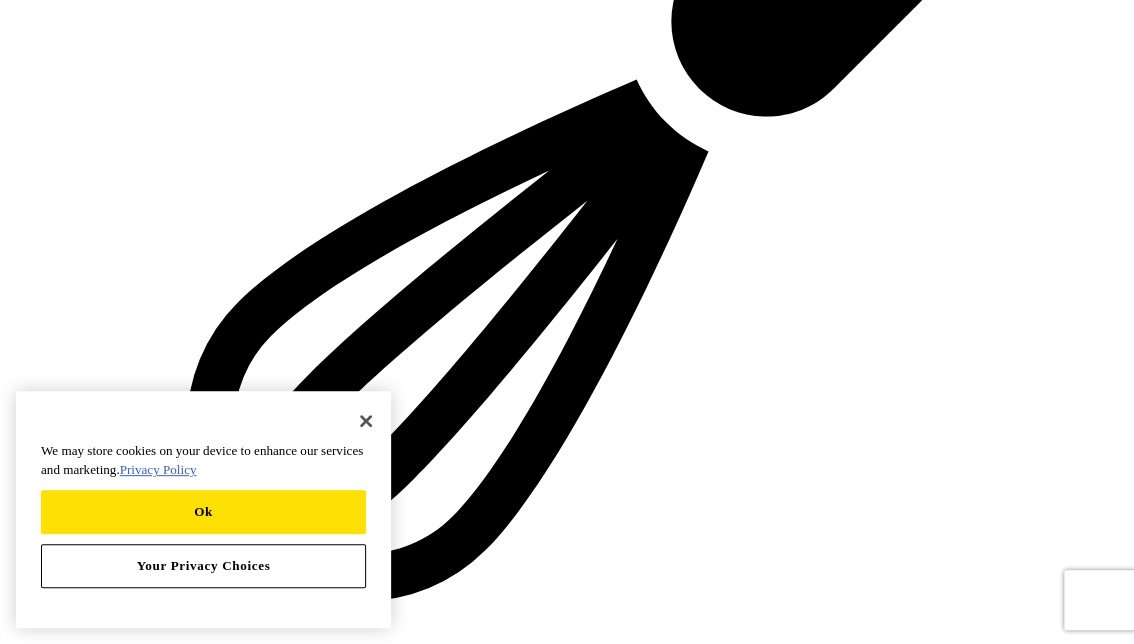 scroll, scrollTop: 944, scrollLeft: 0, axis: vertical 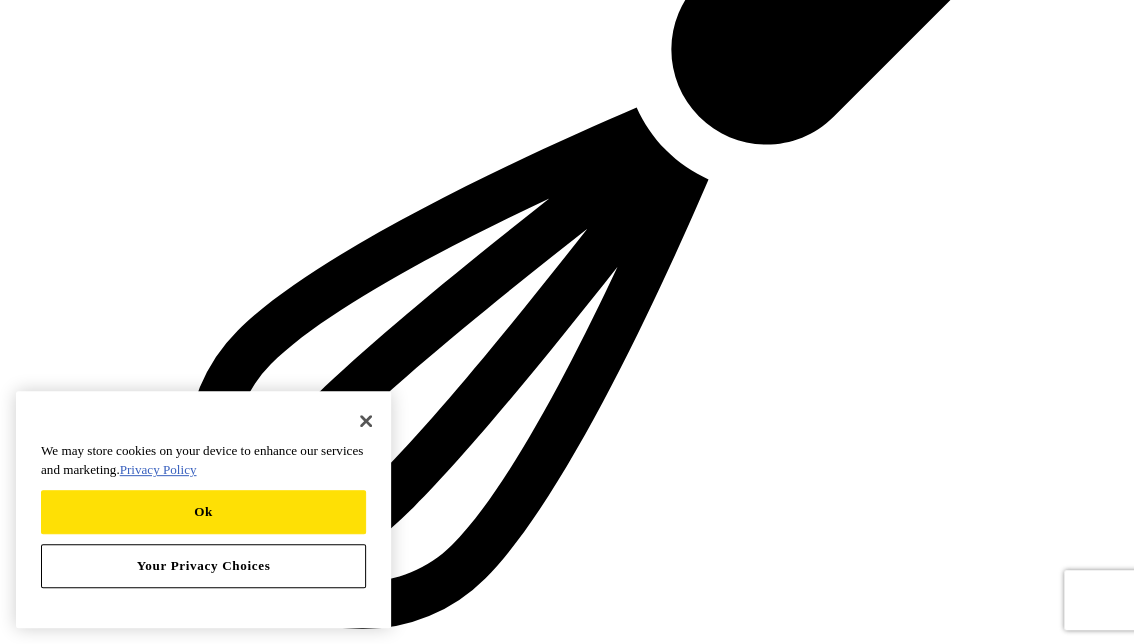 click on "Mini Strawberry Lime Tarts" at bounding box center [567, 8148] 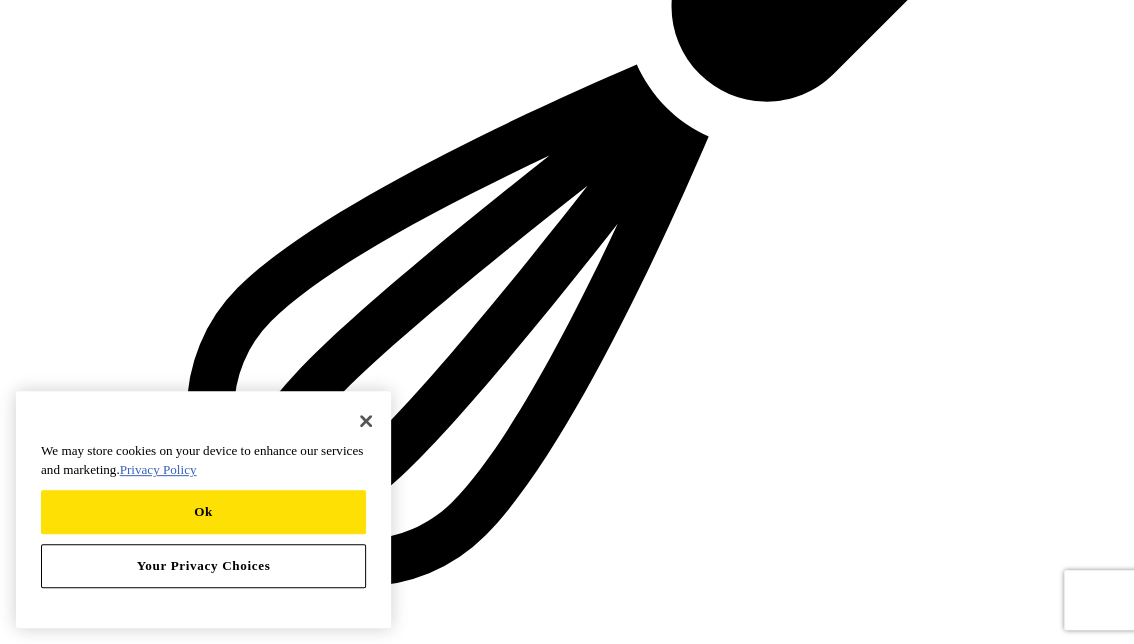 scroll, scrollTop: 0, scrollLeft: 0, axis: both 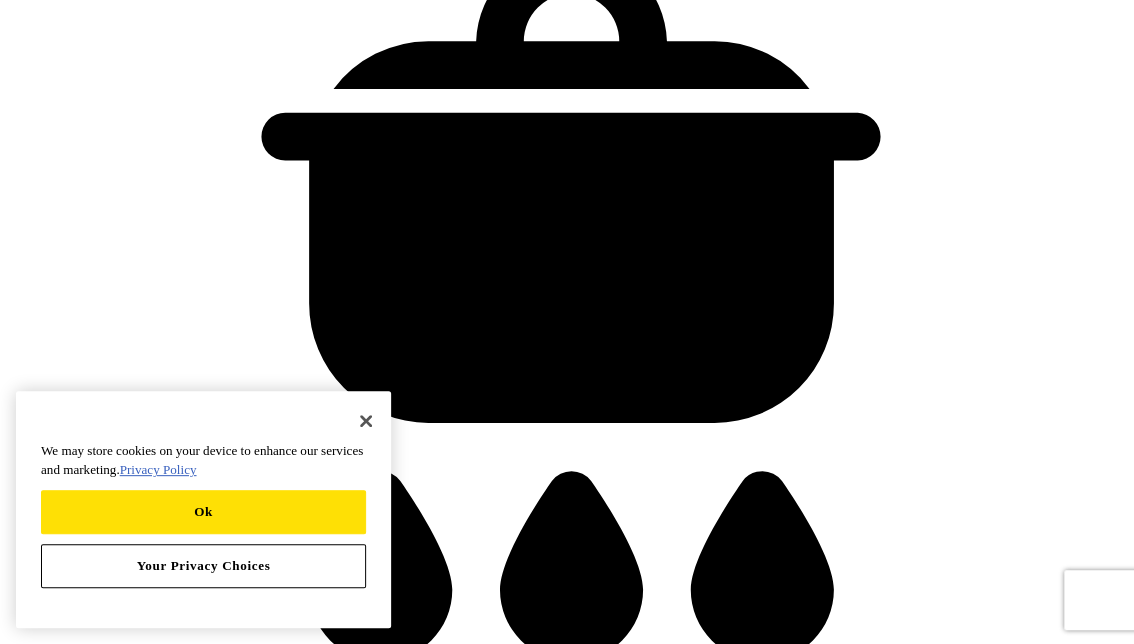 click at bounding box center [16, 7624] 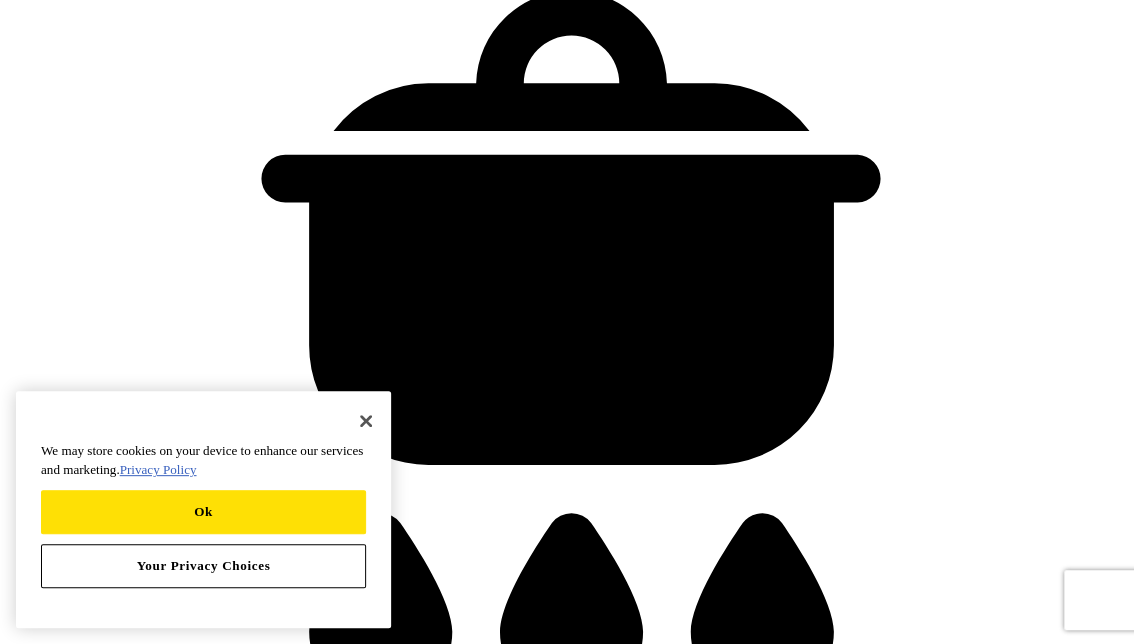scroll, scrollTop: 0, scrollLeft: 0, axis: both 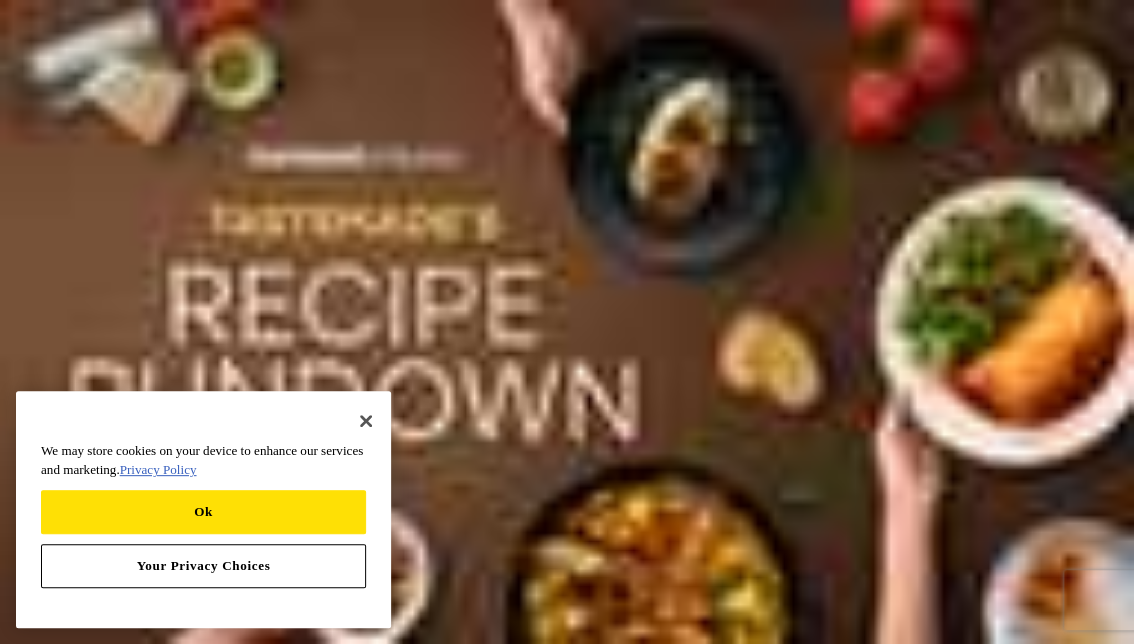 click at bounding box center [96, 313] 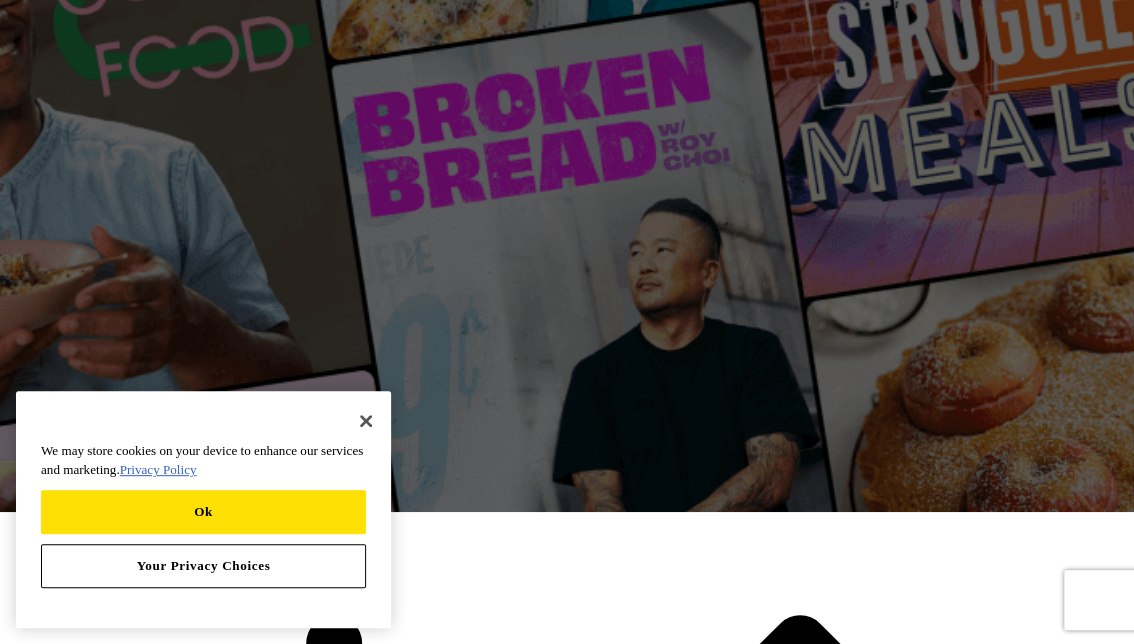 scroll, scrollTop: 0, scrollLeft: 0, axis: both 